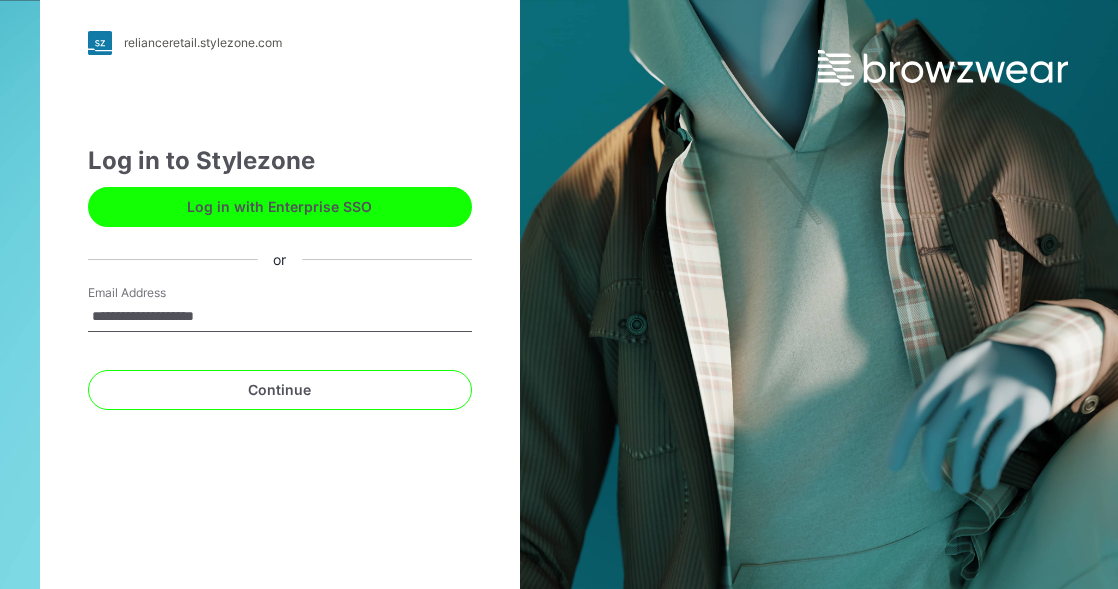 scroll, scrollTop: 0, scrollLeft: 0, axis: both 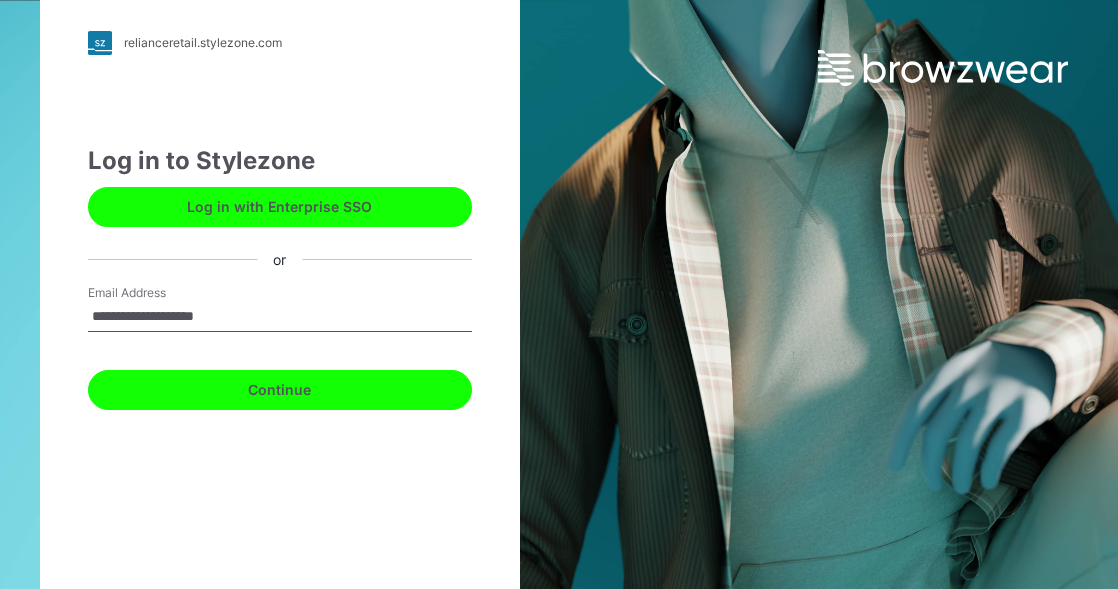click on "Continue" at bounding box center (280, 390) 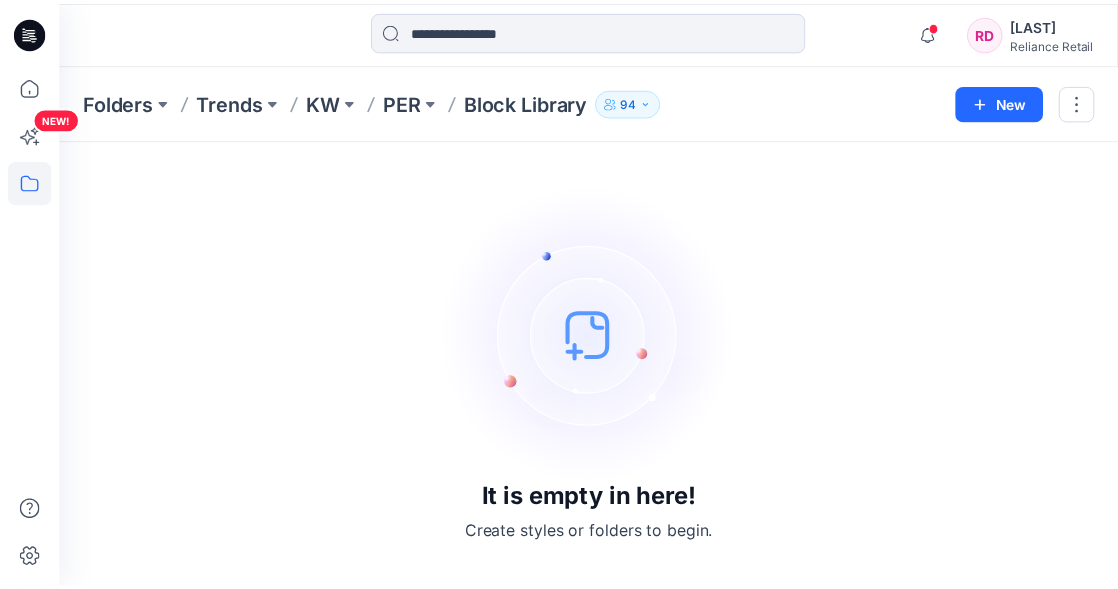 scroll, scrollTop: 0, scrollLeft: 0, axis: both 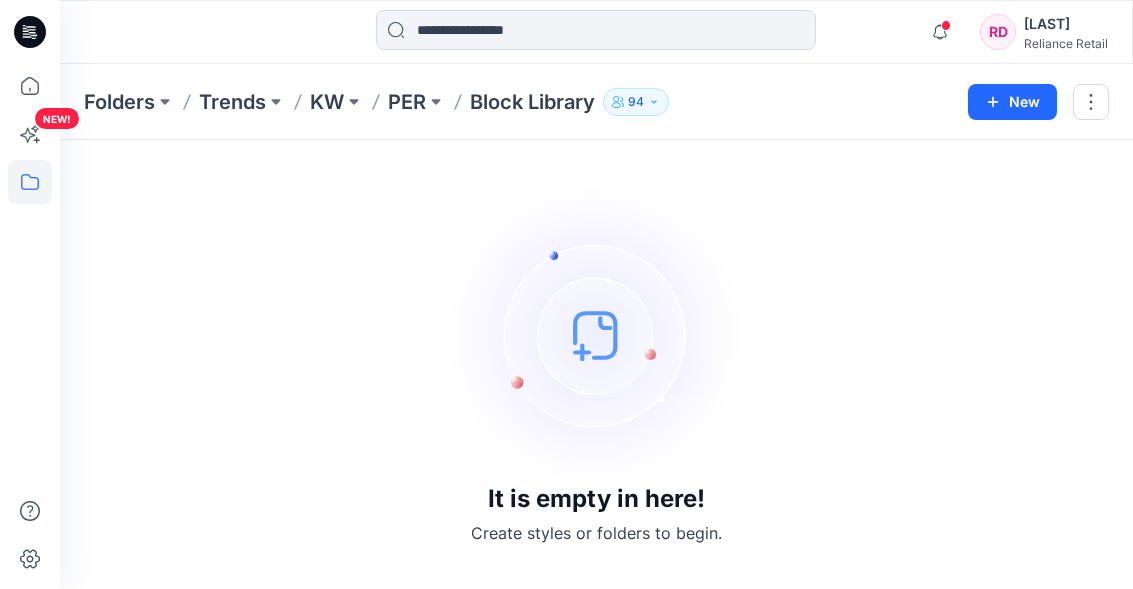 click on "Block Library" at bounding box center [532, 102] 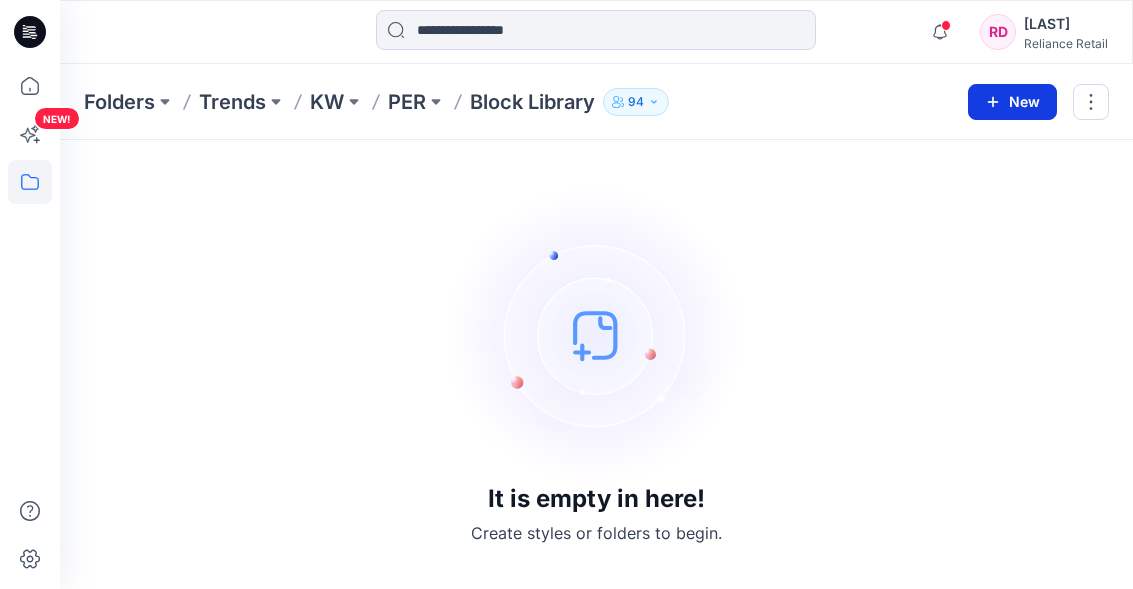 click on "New" at bounding box center [1012, 102] 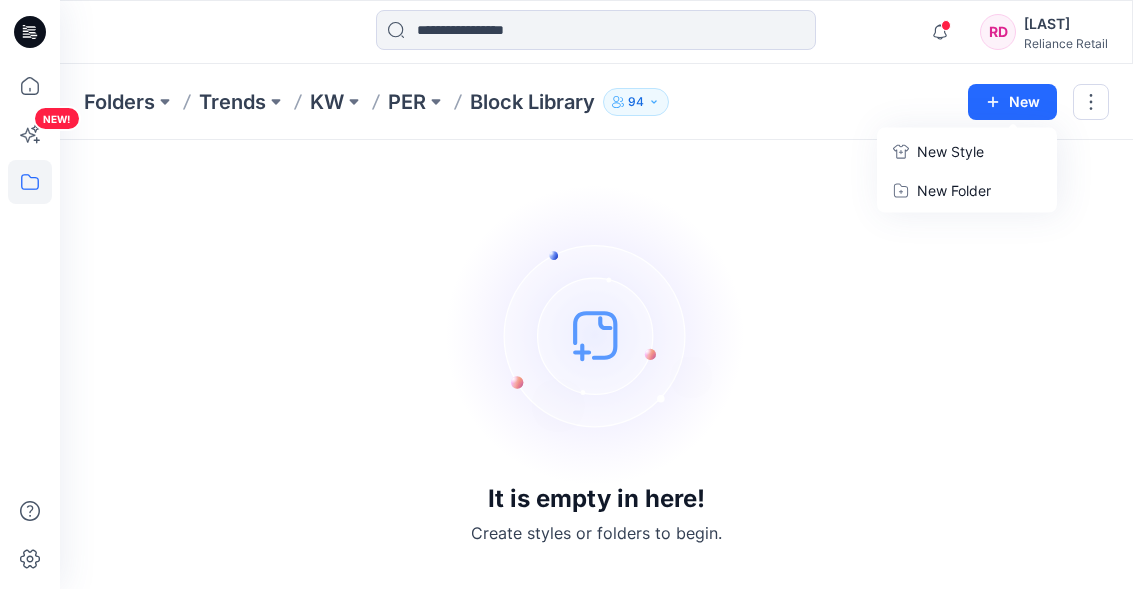 click on "It is empty in here! Create styles or folders to begin." at bounding box center [596, 364] 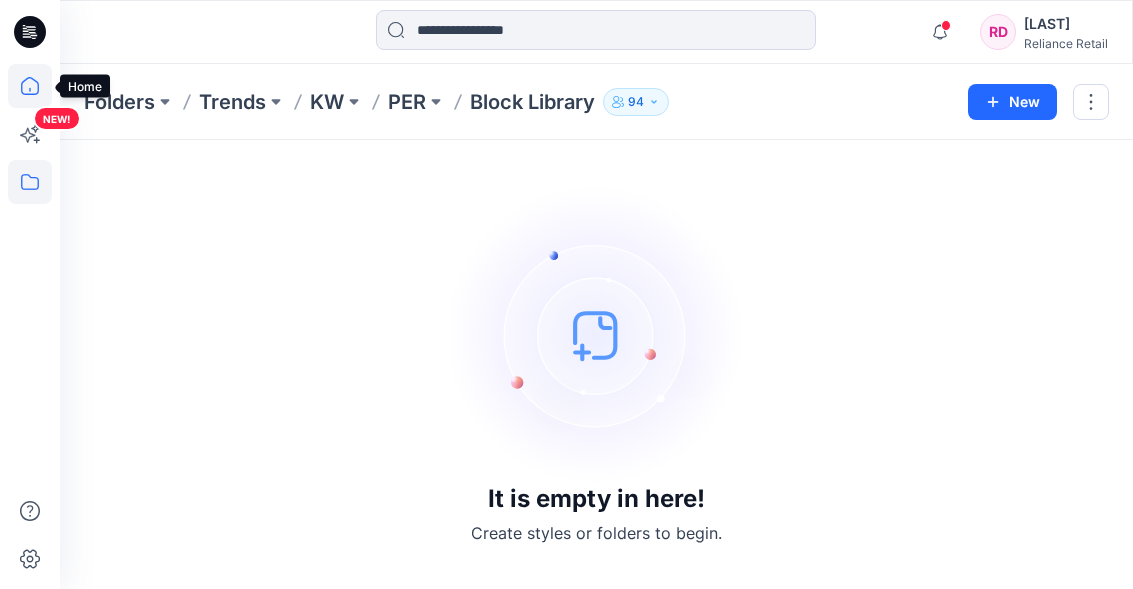 click 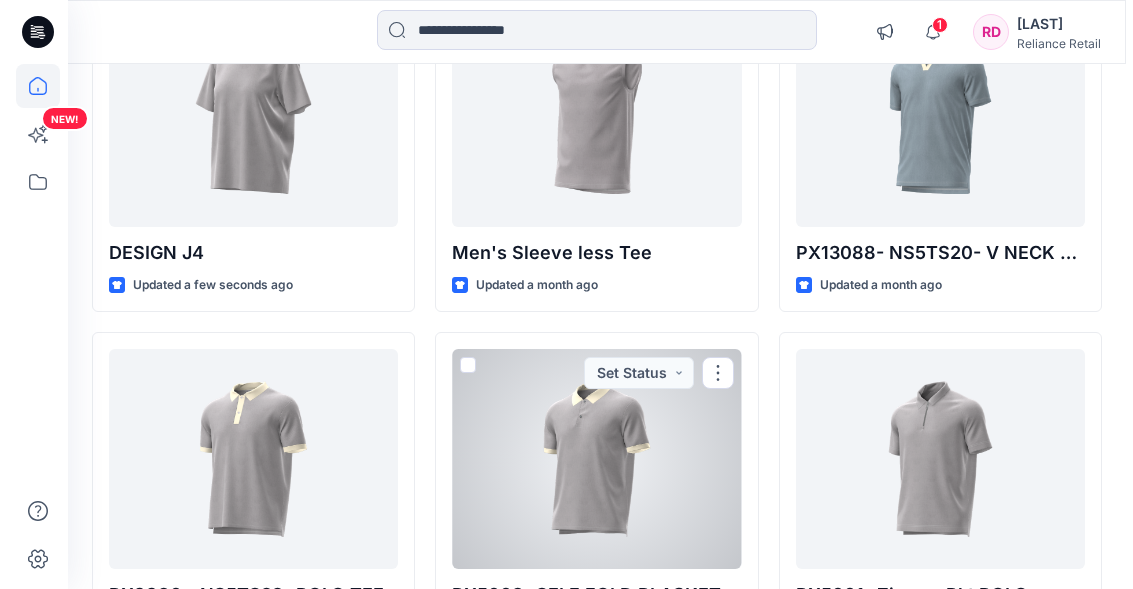 scroll, scrollTop: 0, scrollLeft: 0, axis: both 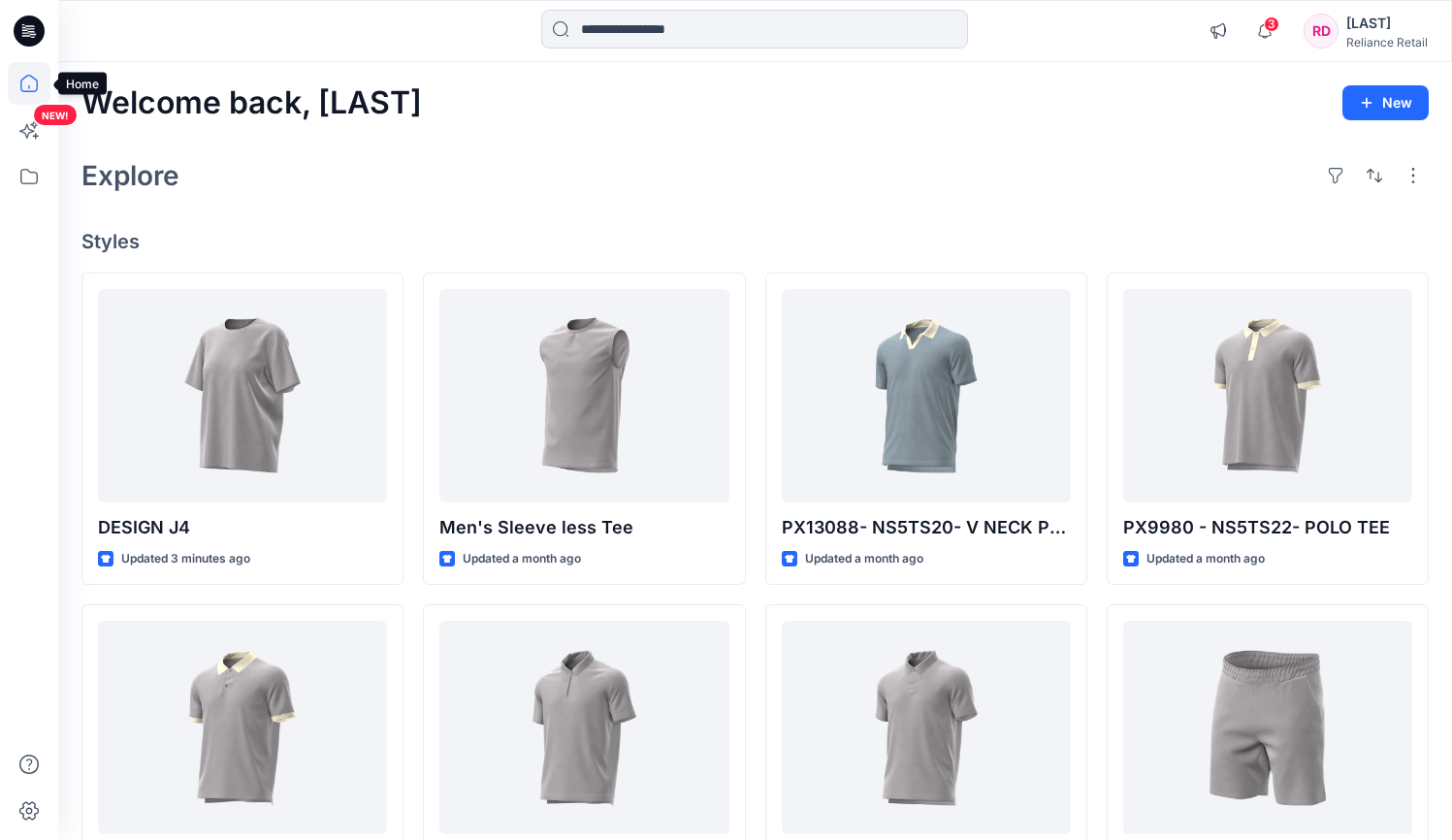 click 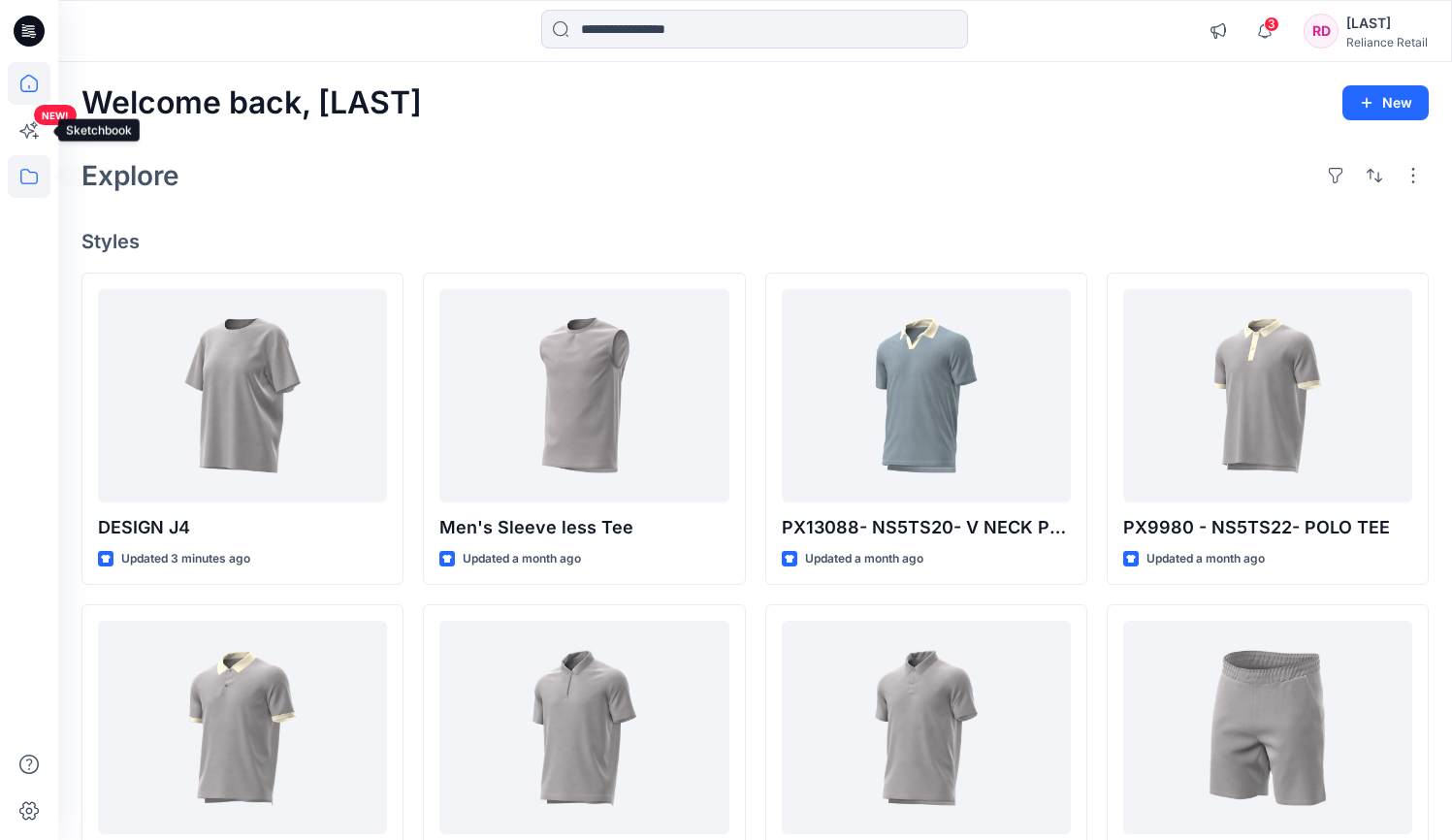click 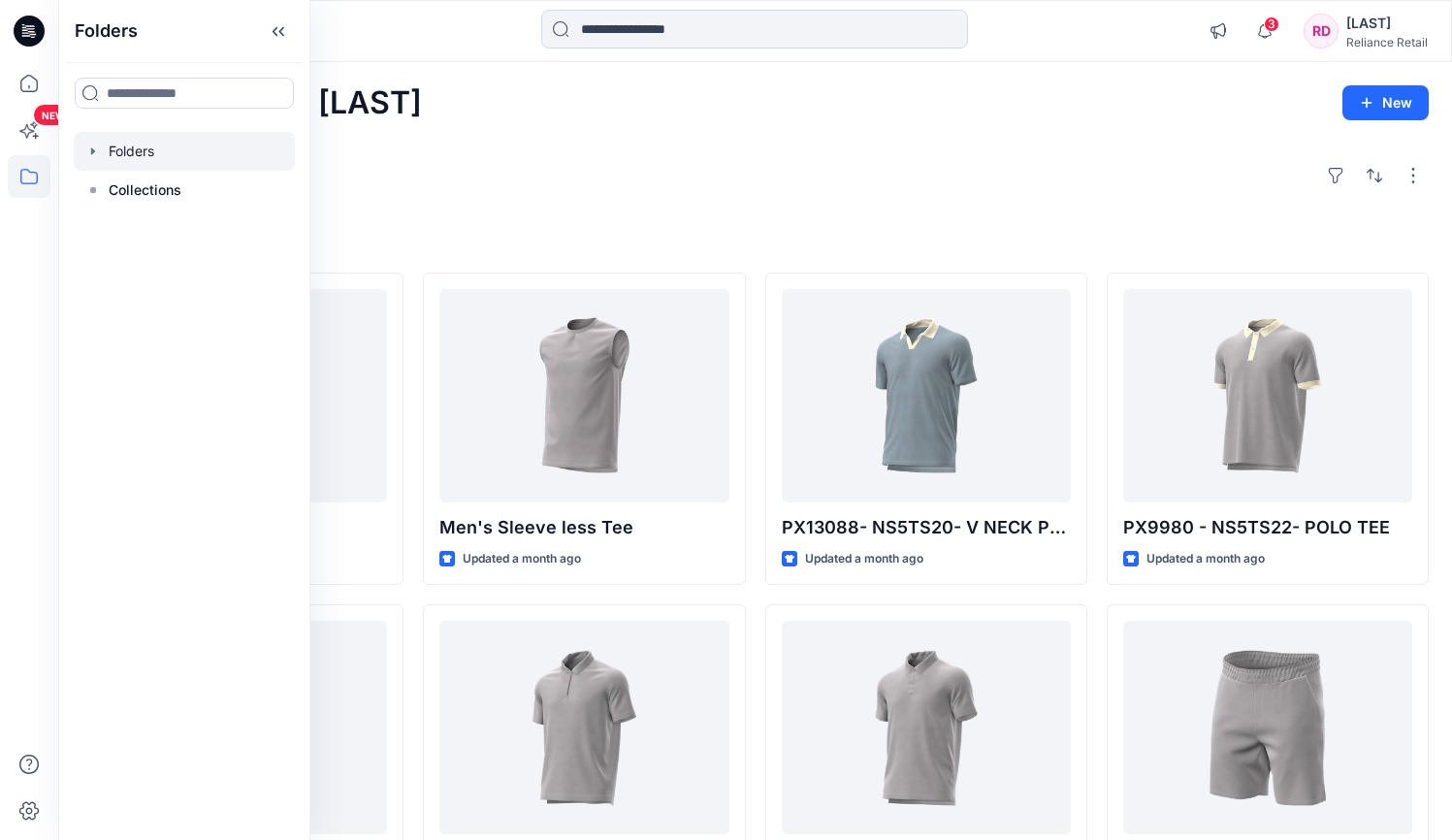 click at bounding box center [184, 151] 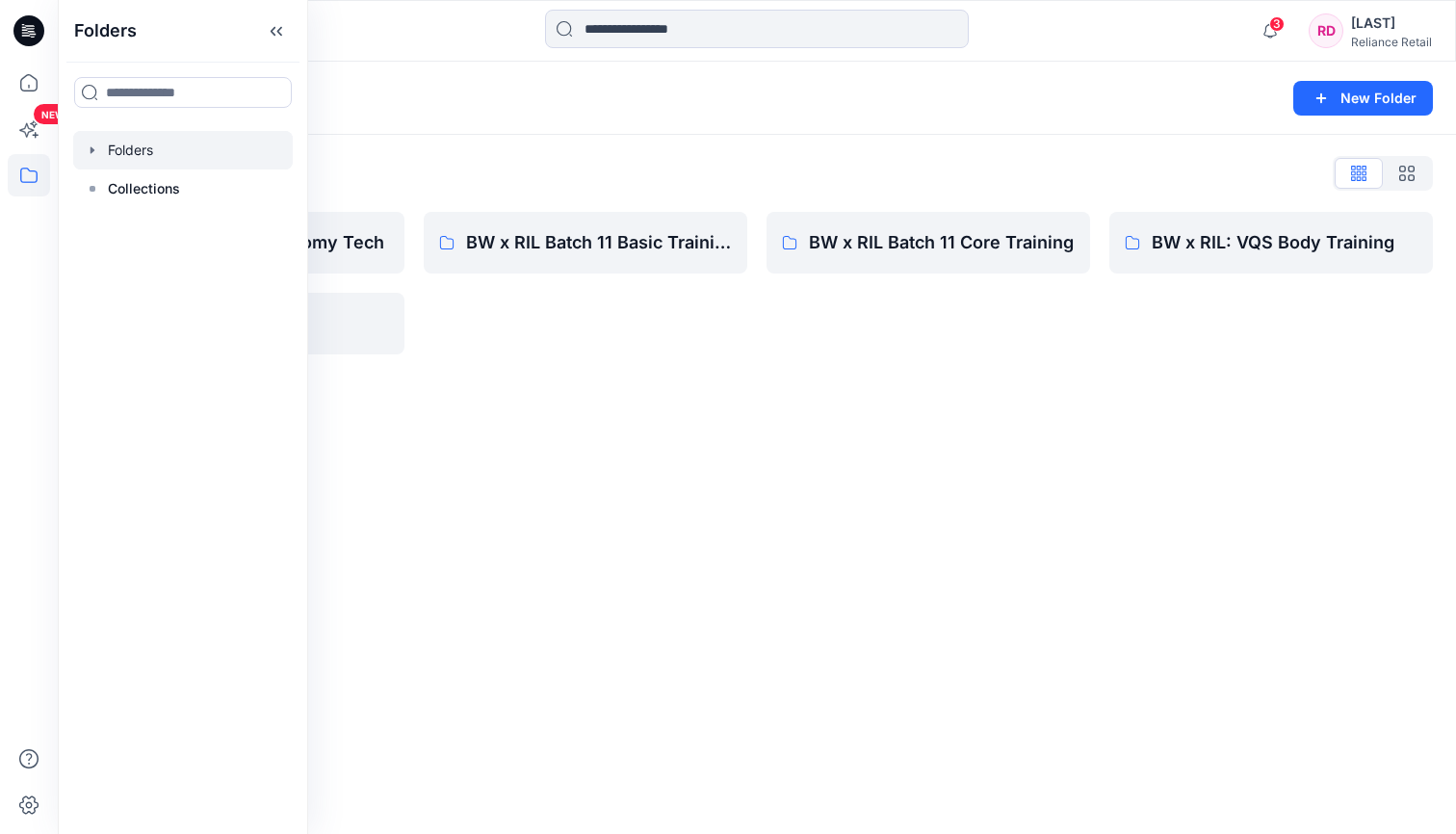 click on "Folders New Folder Folders List 3D Library: Mid-Economy Tech Trends BW x RIL Batch 11 Basic Training BW x RIL Batch 11 Core Training BW x RIL: VQS Body Training" at bounding box center [757, 448] 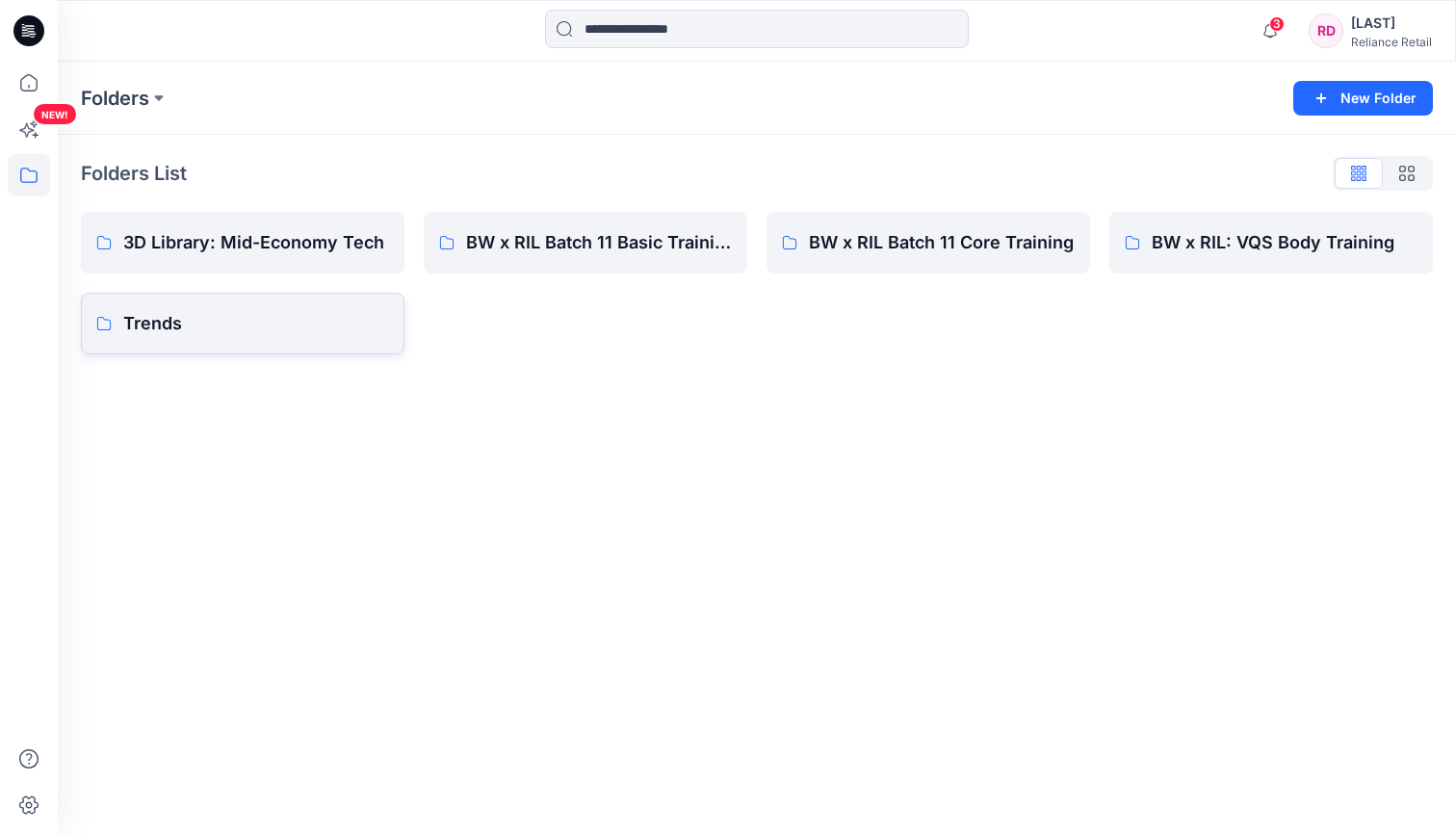click on "Trends" at bounding box center [256, 324] 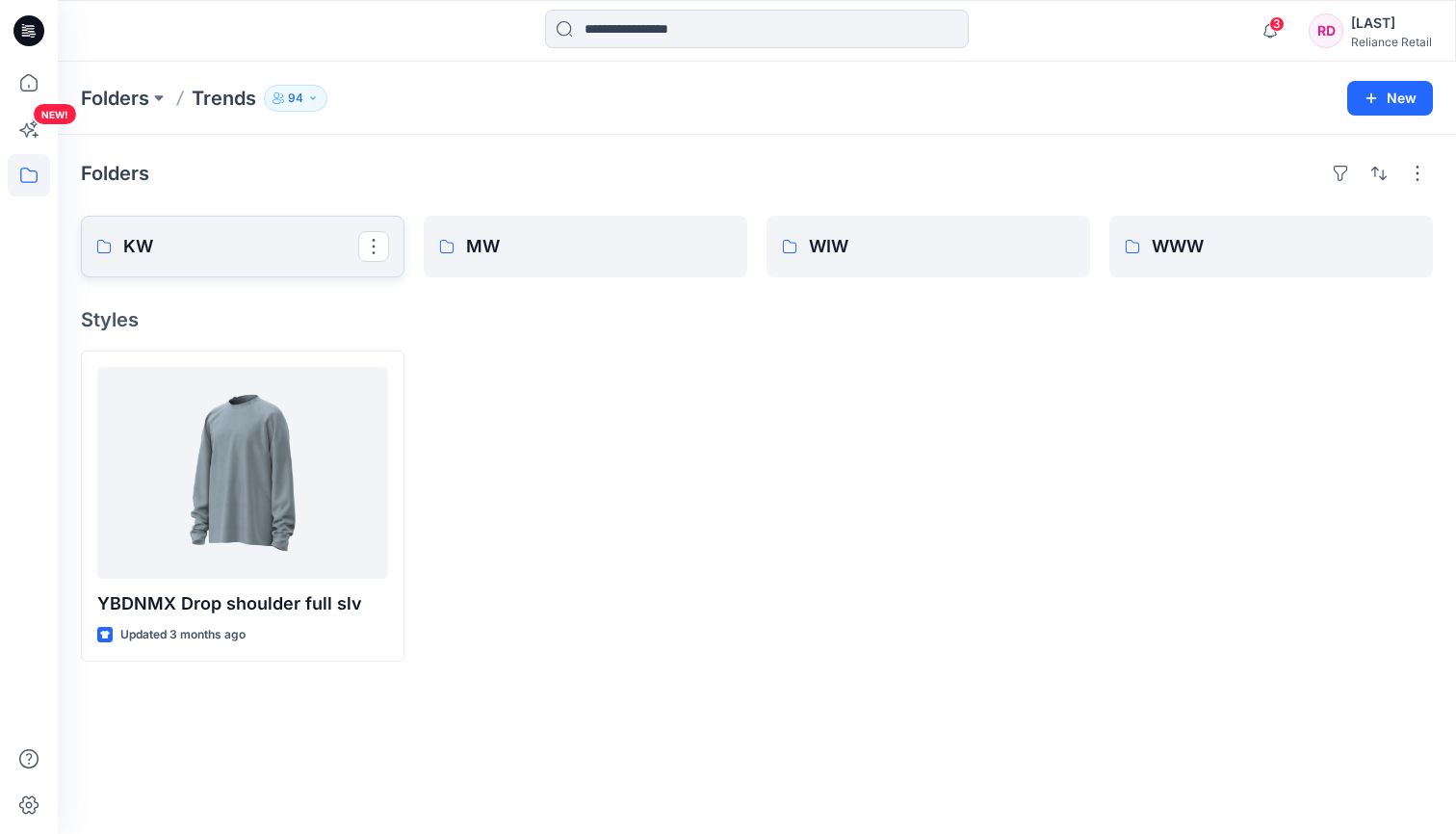 click on "KW" at bounding box center (241, 247) 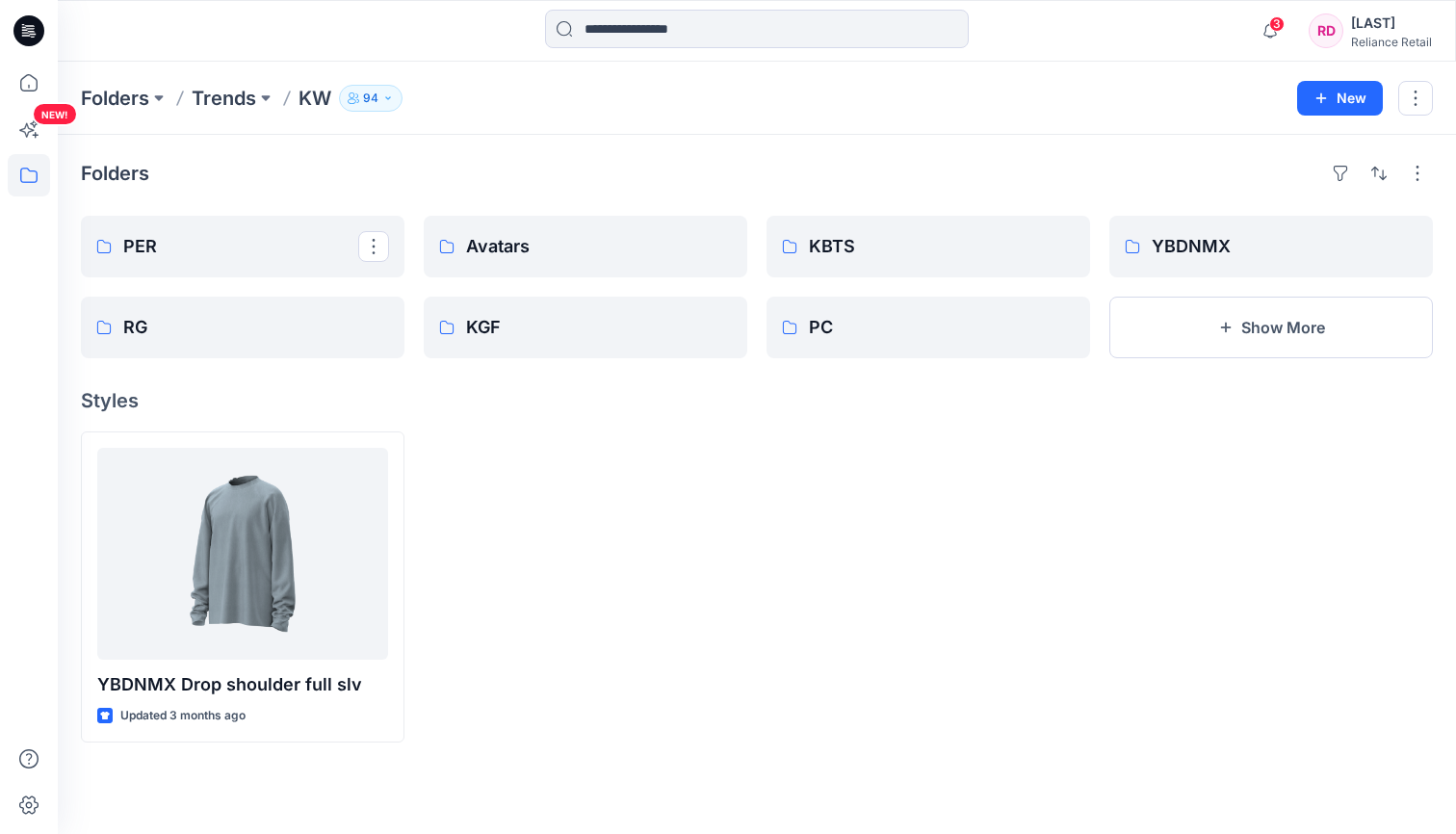 click on "PER" at bounding box center [241, 247] 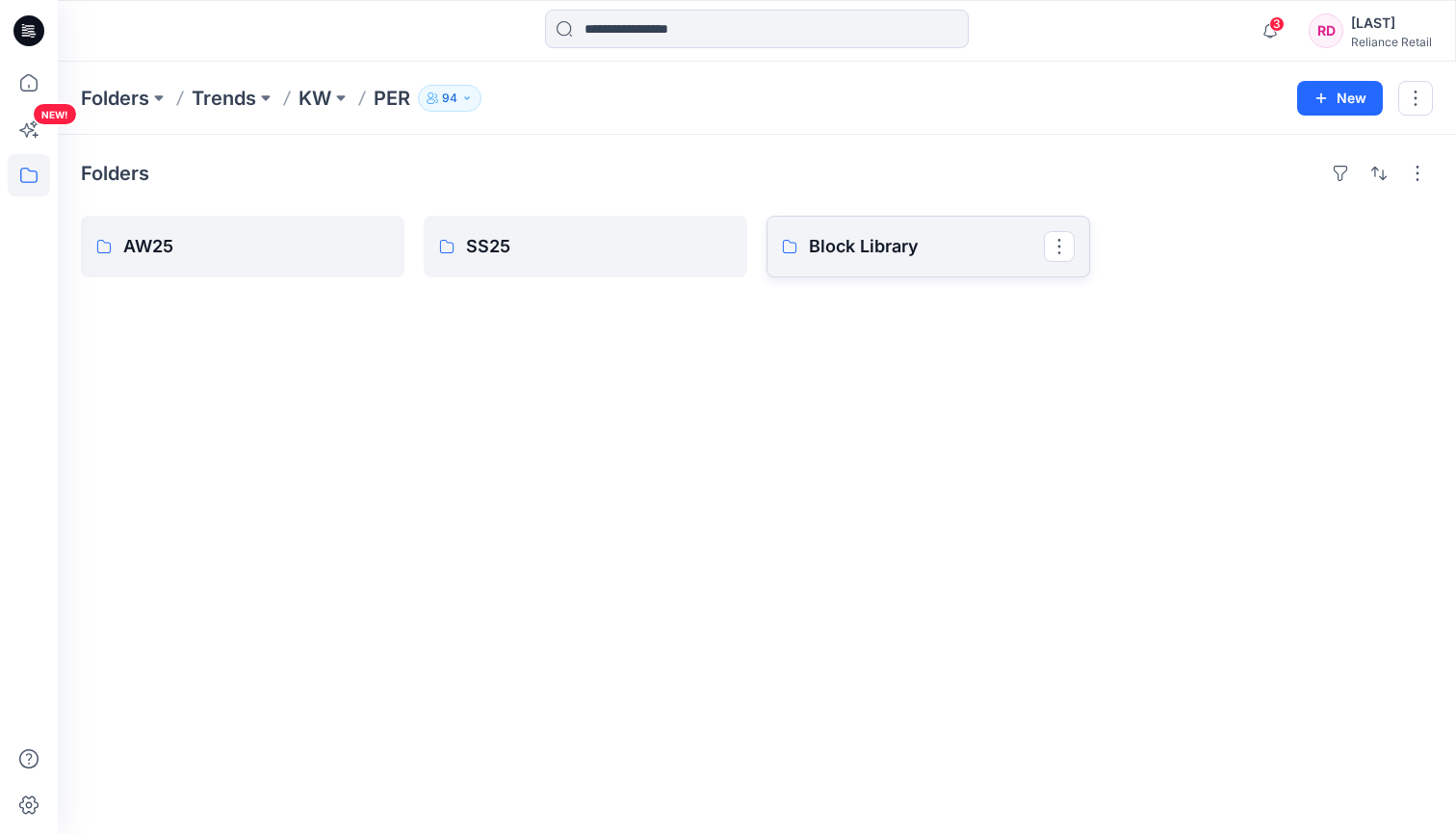 click on "Block Library" at bounding box center (926, 247) 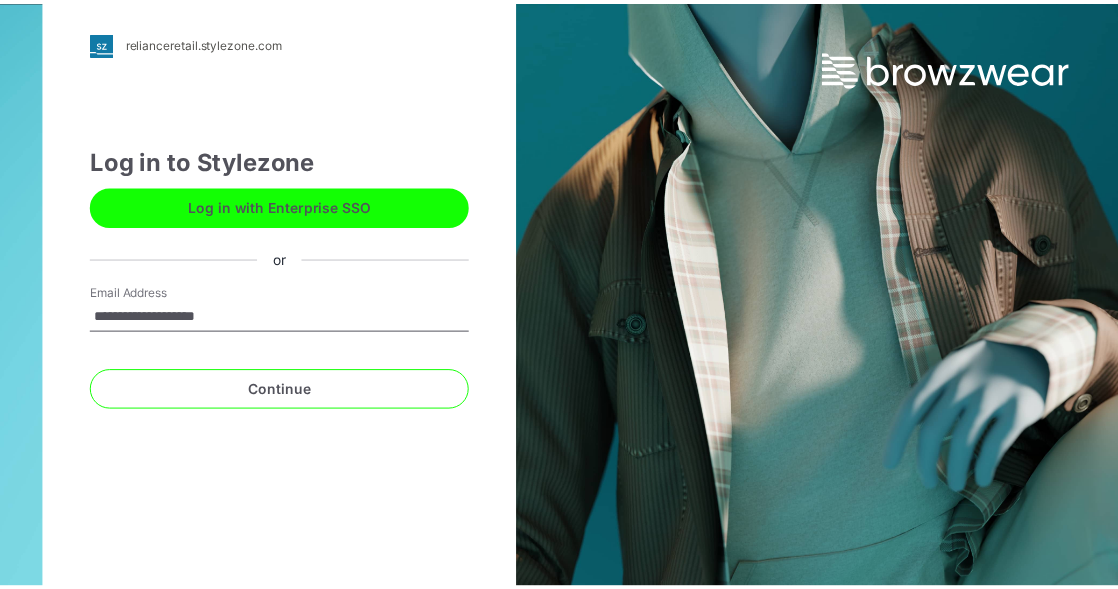 scroll, scrollTop: 0, scrollLeft: 0, axis: both 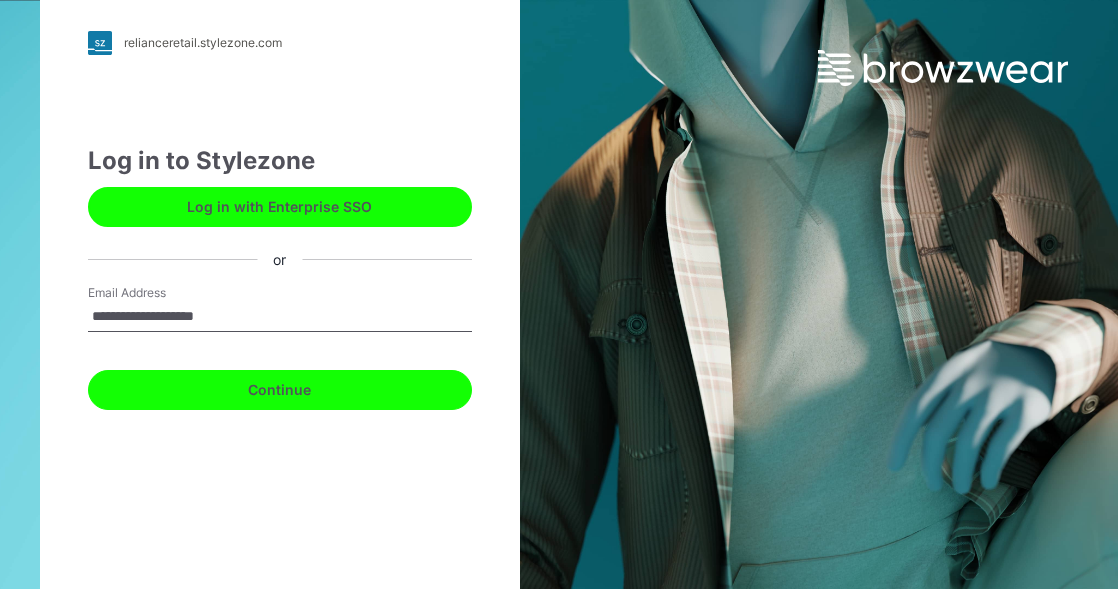 click on "Continue" at bounding box center (280, 390) 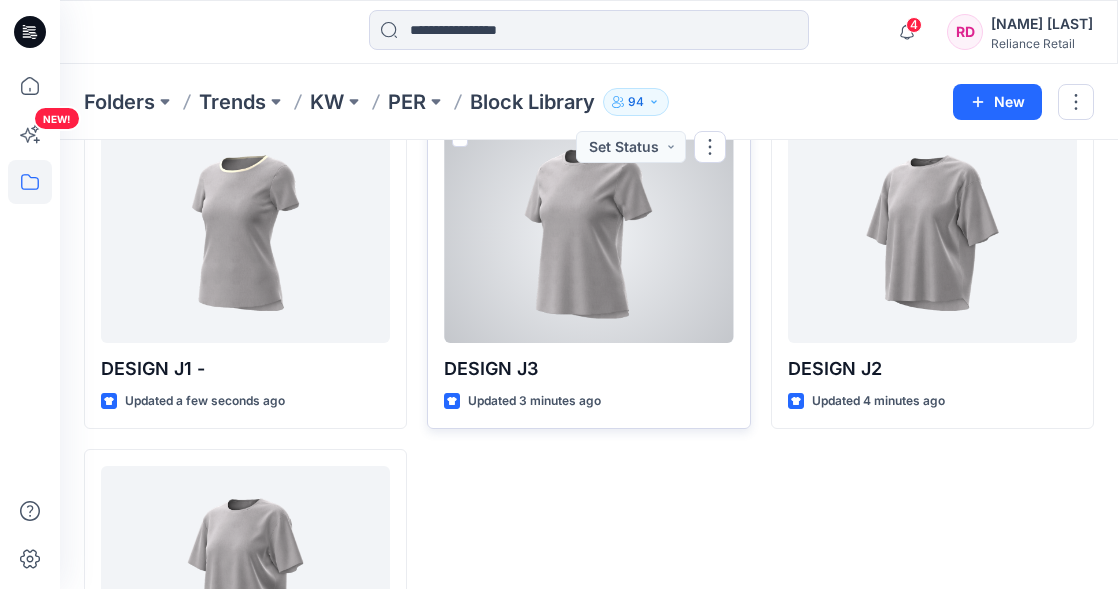 scroll, scrollTop: 133, scrollLeft: 0, axis: vertical 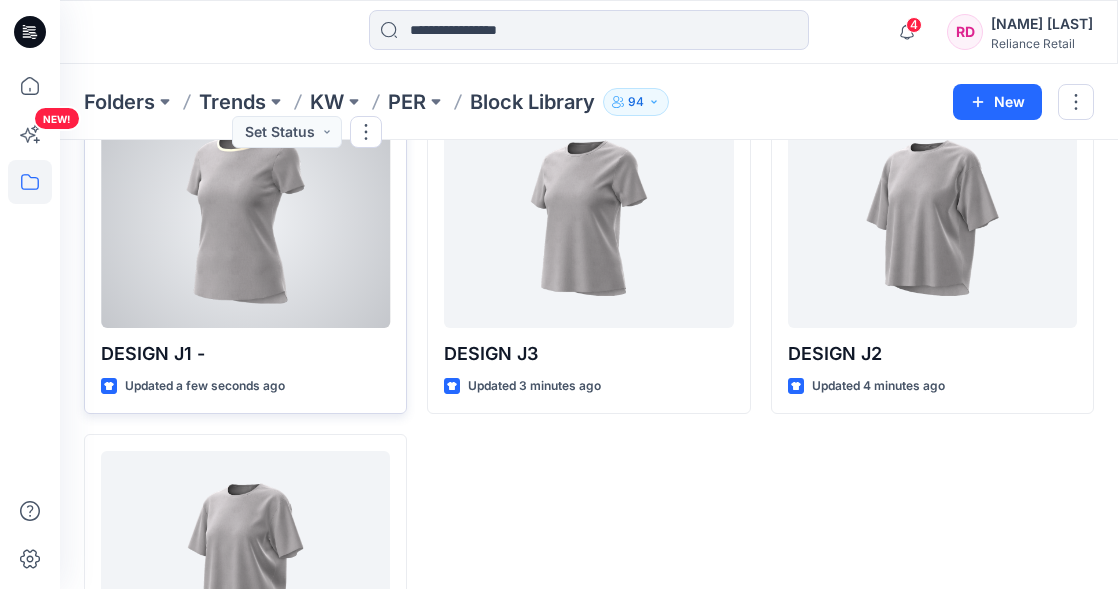 click at bounding box center (245, 218) 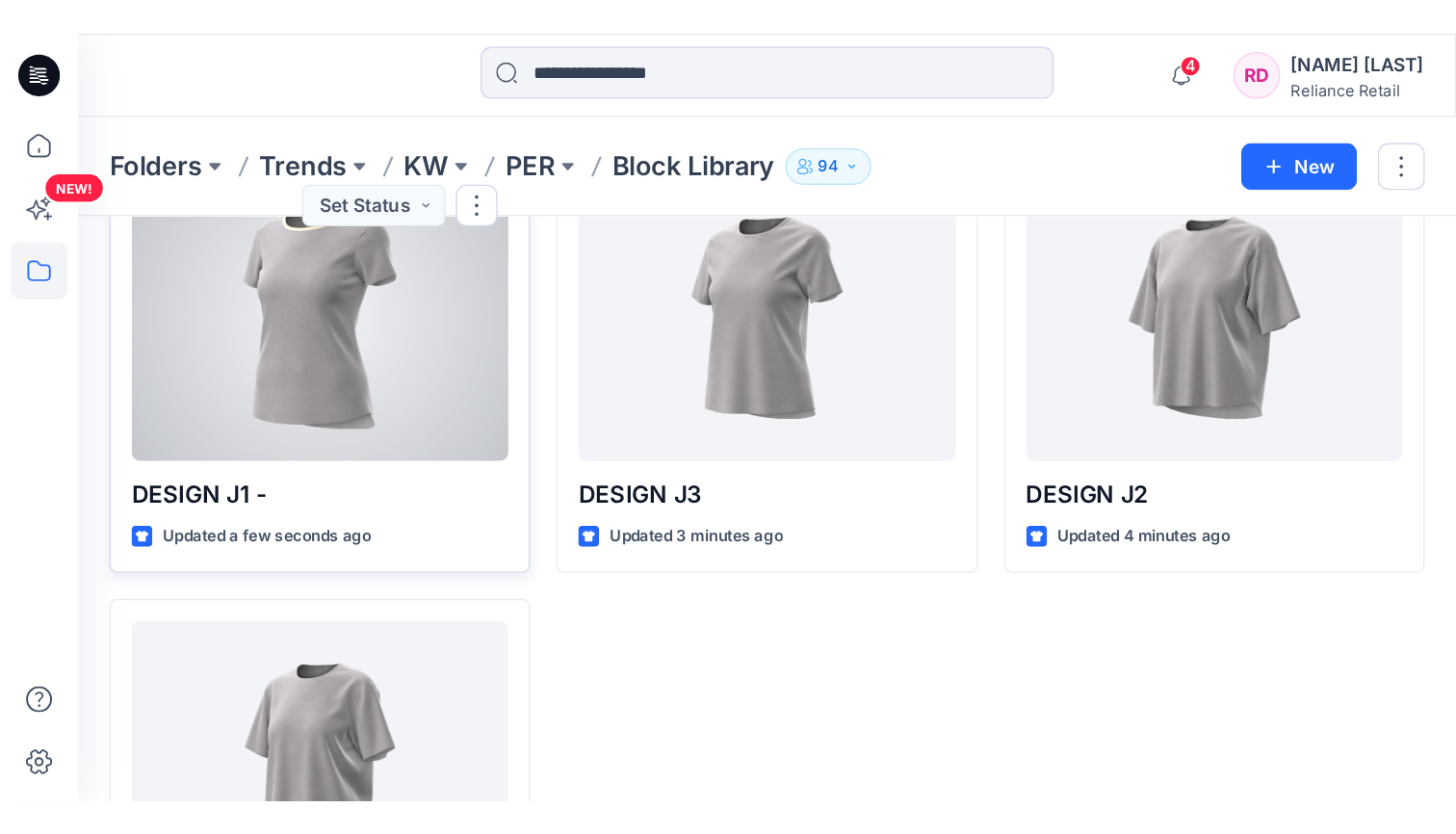 scroll, scrollTop: 0, scrollLeft: 0, axis: both 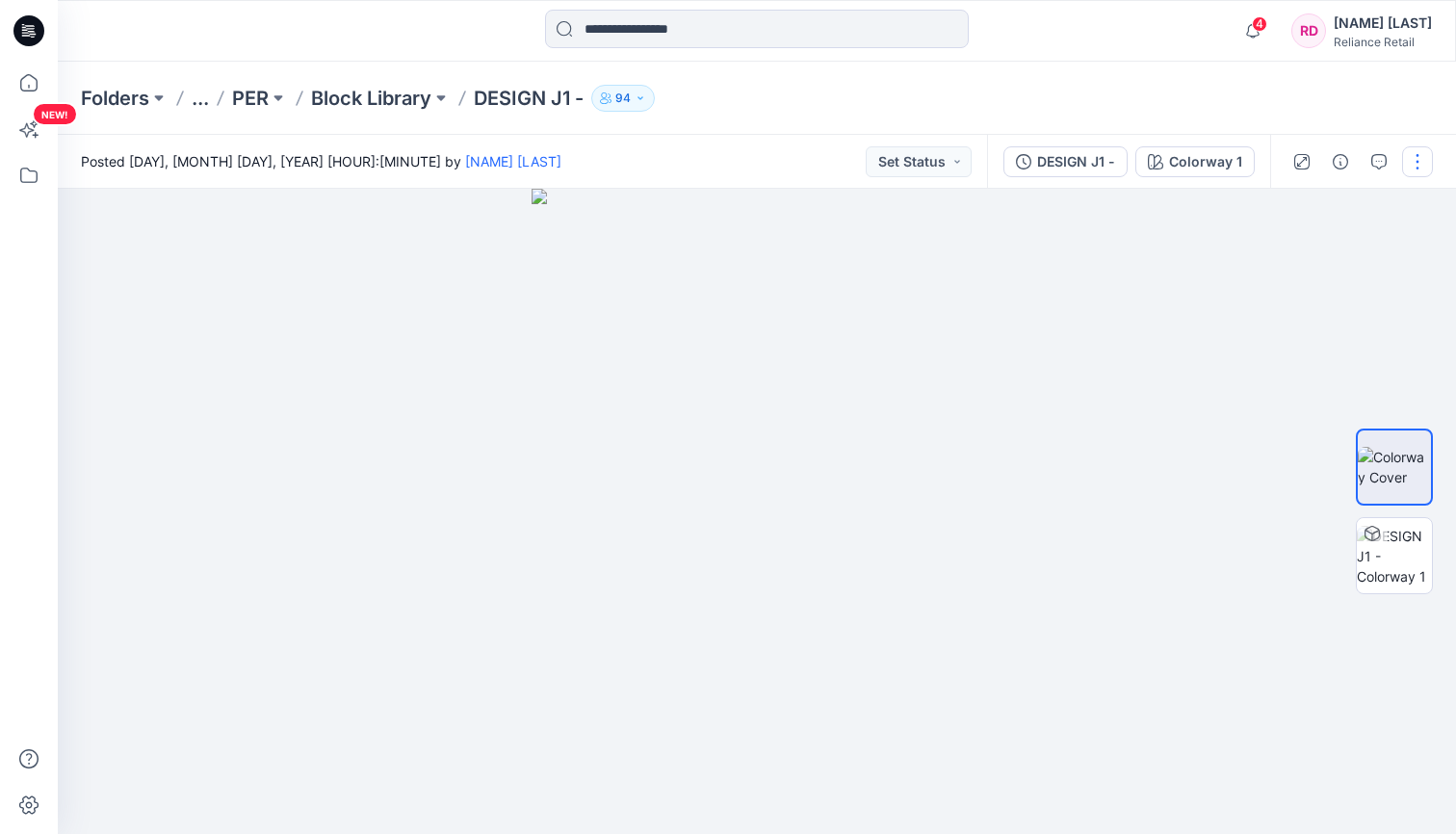 click at bounding box center [1417, 162] 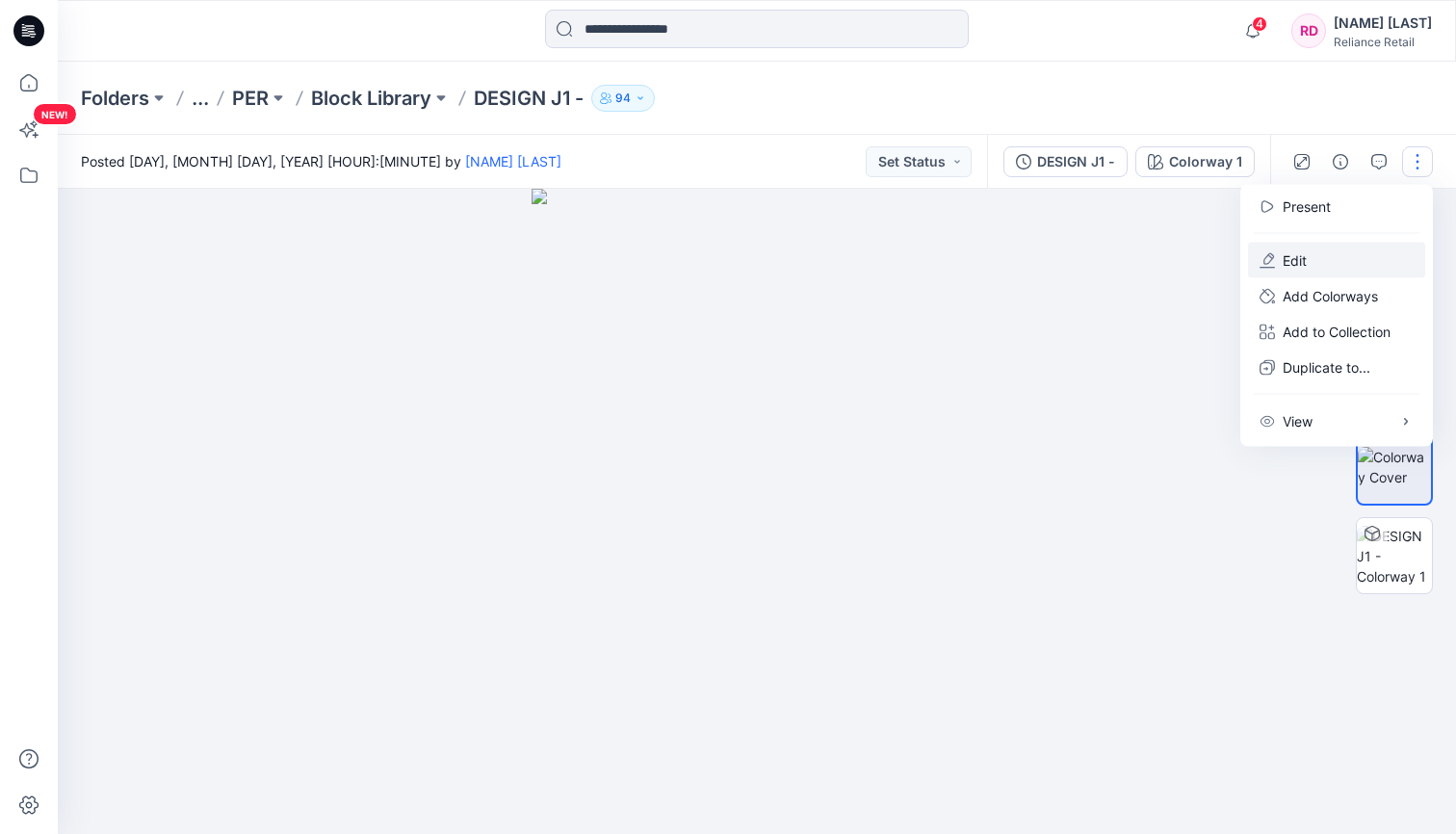 click on "Edit" at bounding box center (1337, 260) 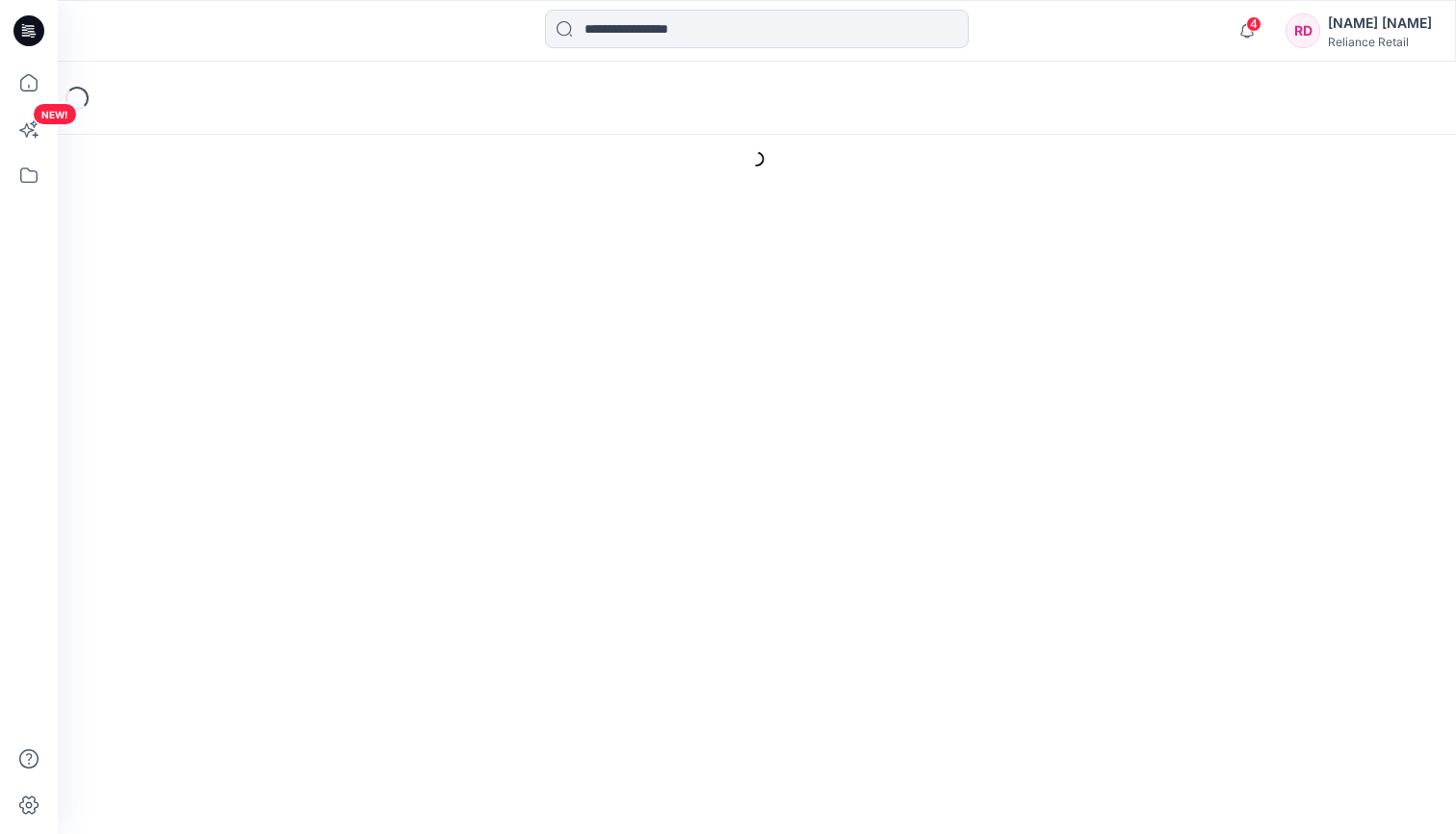 scroll, scrollTop: 0, scrollLeft: 0, axis: both 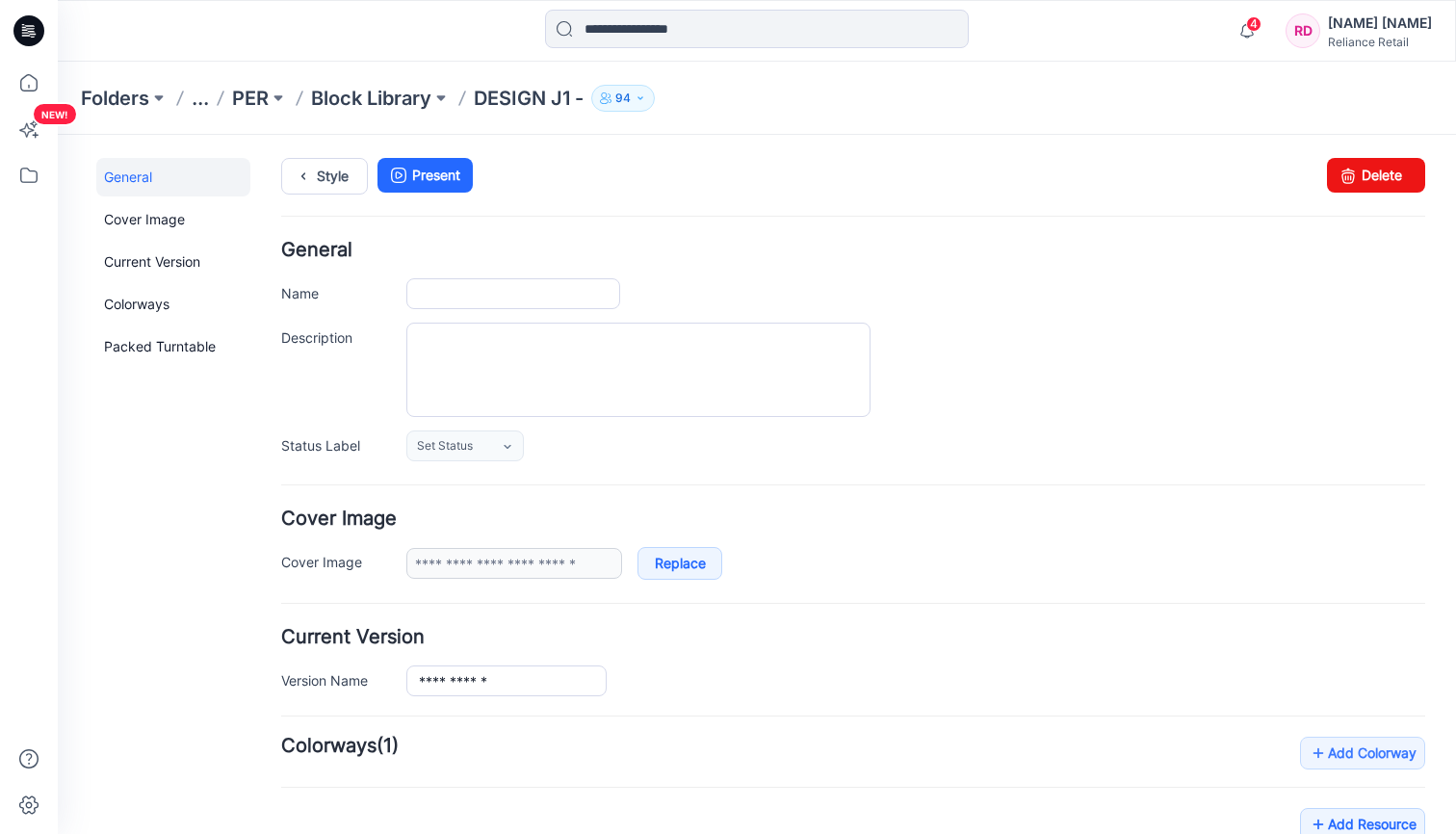 type on "**********" 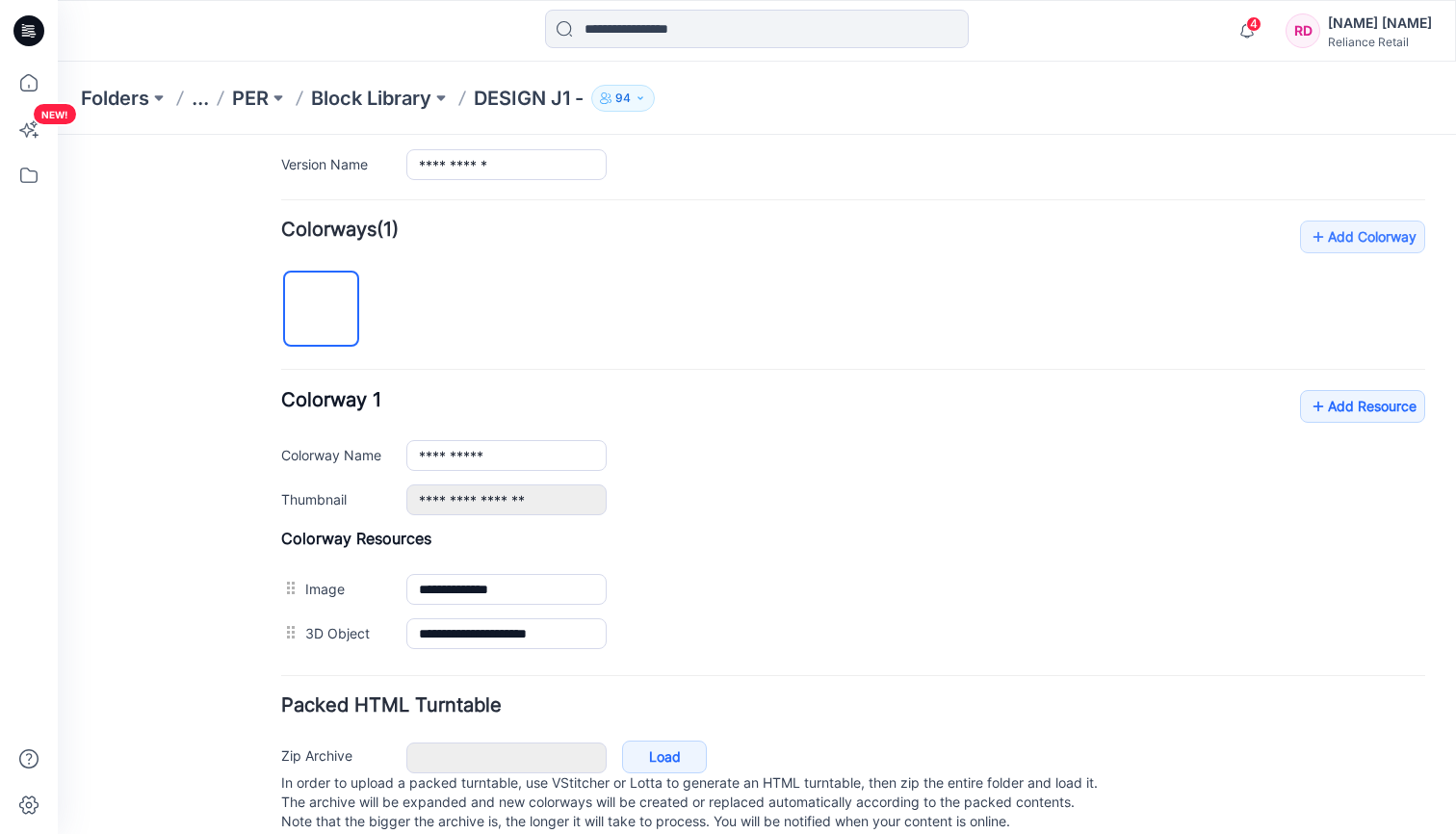 scroll, scrollTop: 560, scrollLeft: 0, axis: vertical 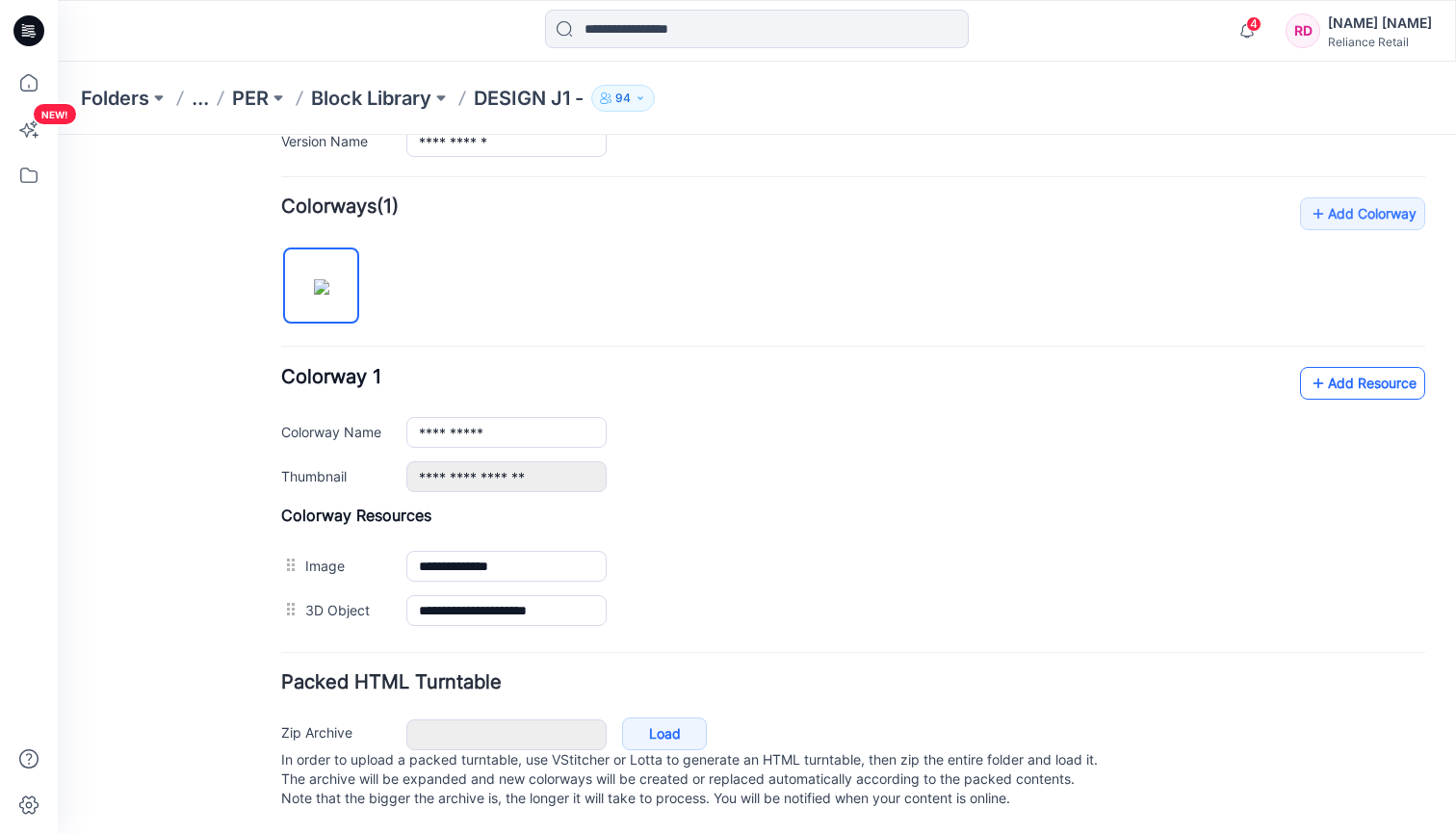 click on "Add Resource" at bounding box center (1363, 383) 